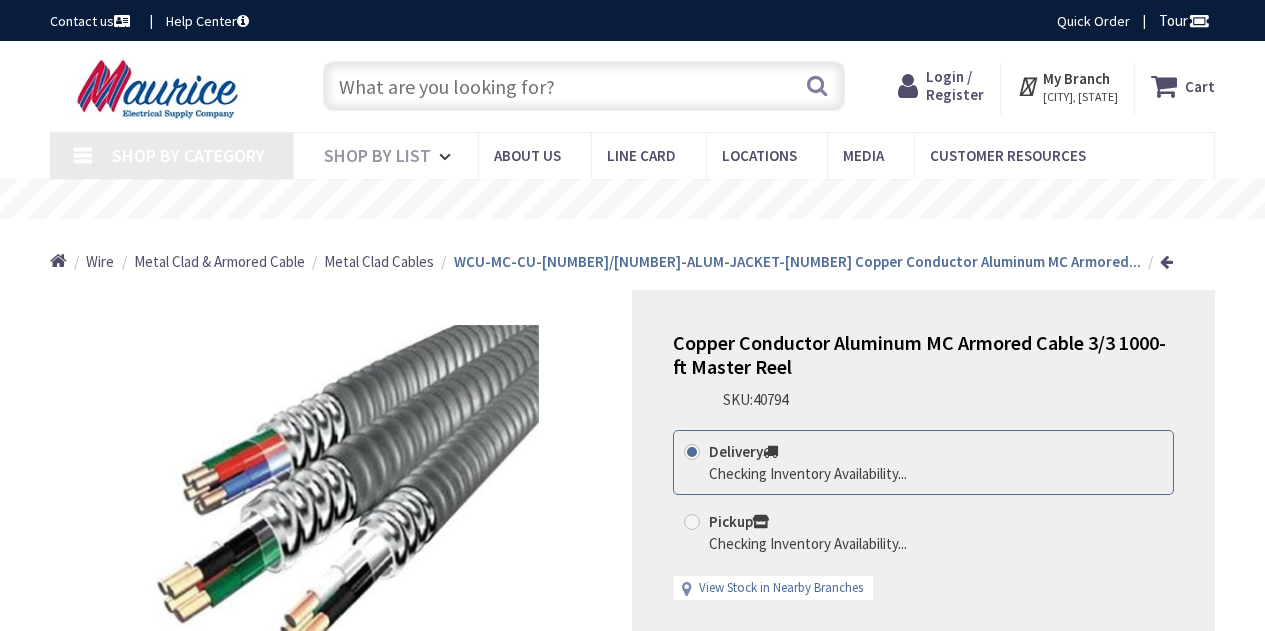 click at bounding box center (584, 86) 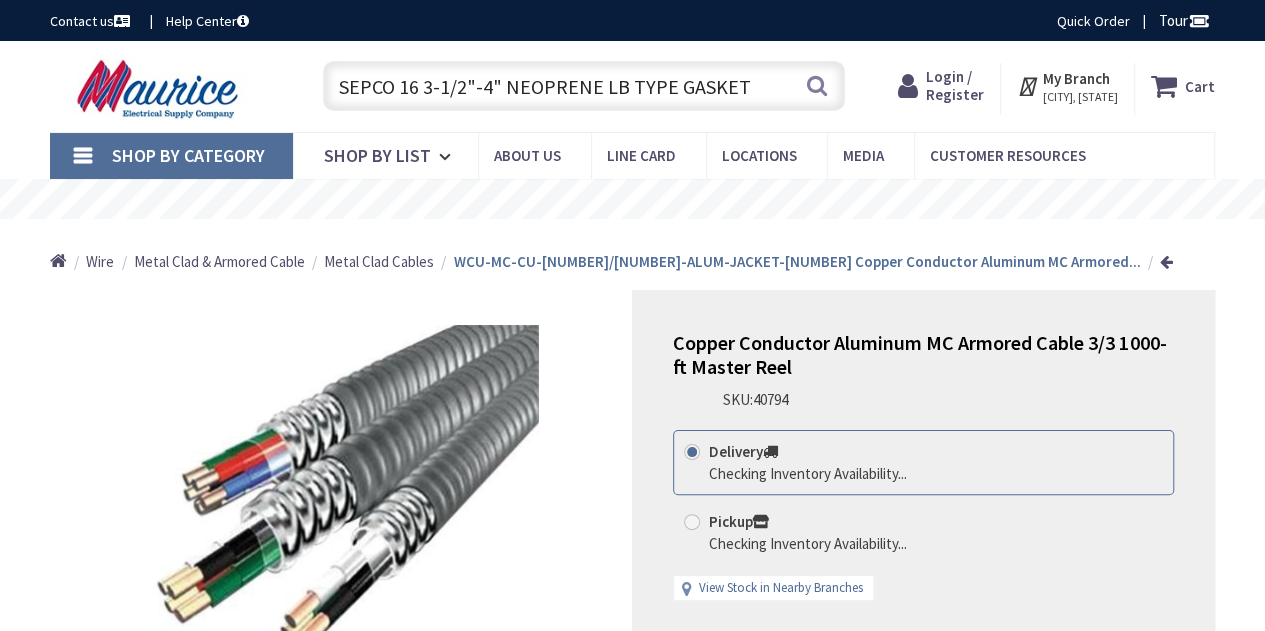scroll, scrollTop: 0, scrollLeft: 0, axis: both 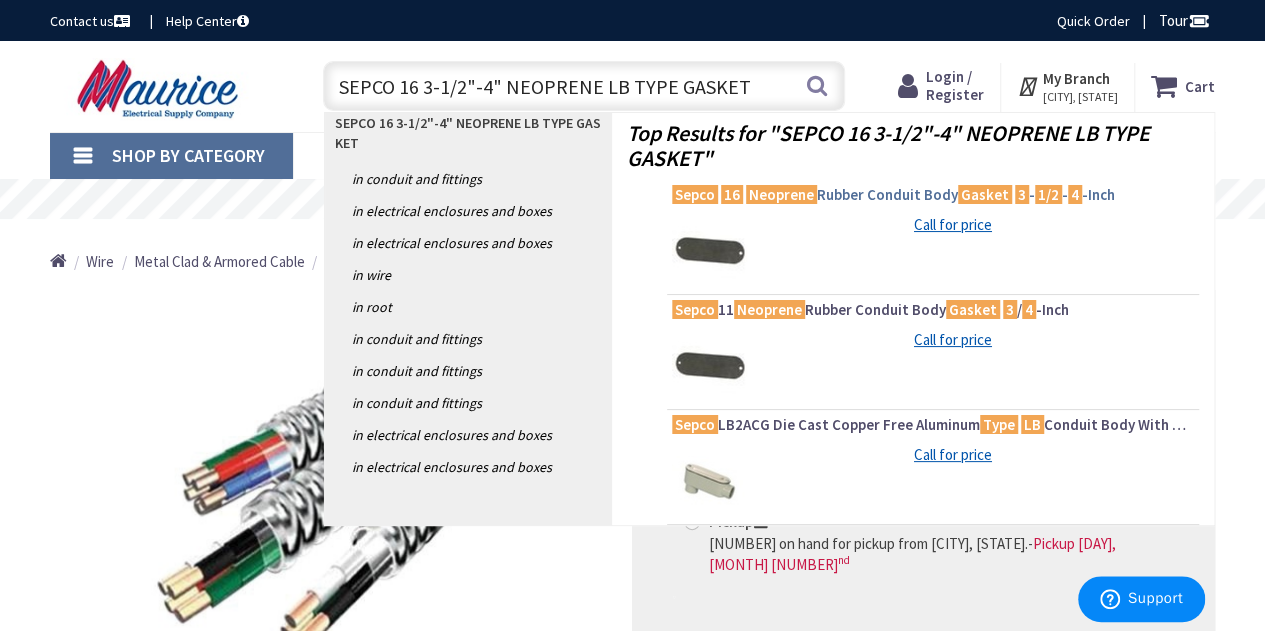 type on "SEPCO 16 3-1/2"-4" NEOPRENE LB TYPE GASKET" 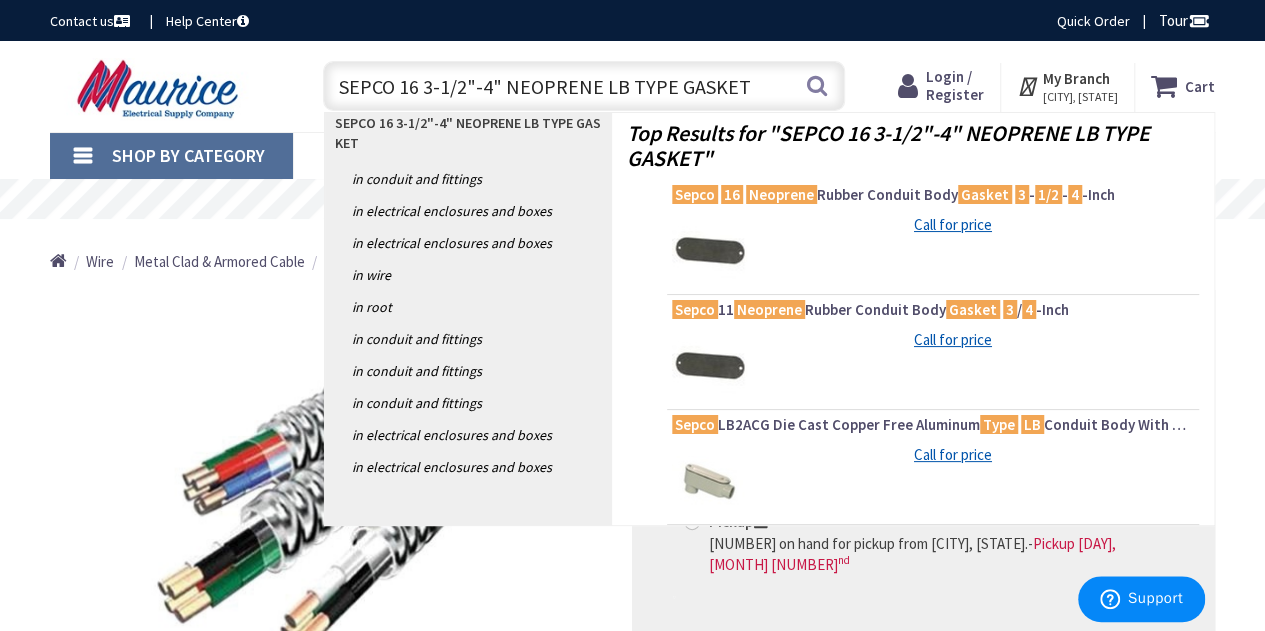 click on "Sepco   16   Neoprene  Rubber Conduit Body  Gasket   3 - 1/2  -  4 -Inch" at bounding box center (933, 195) 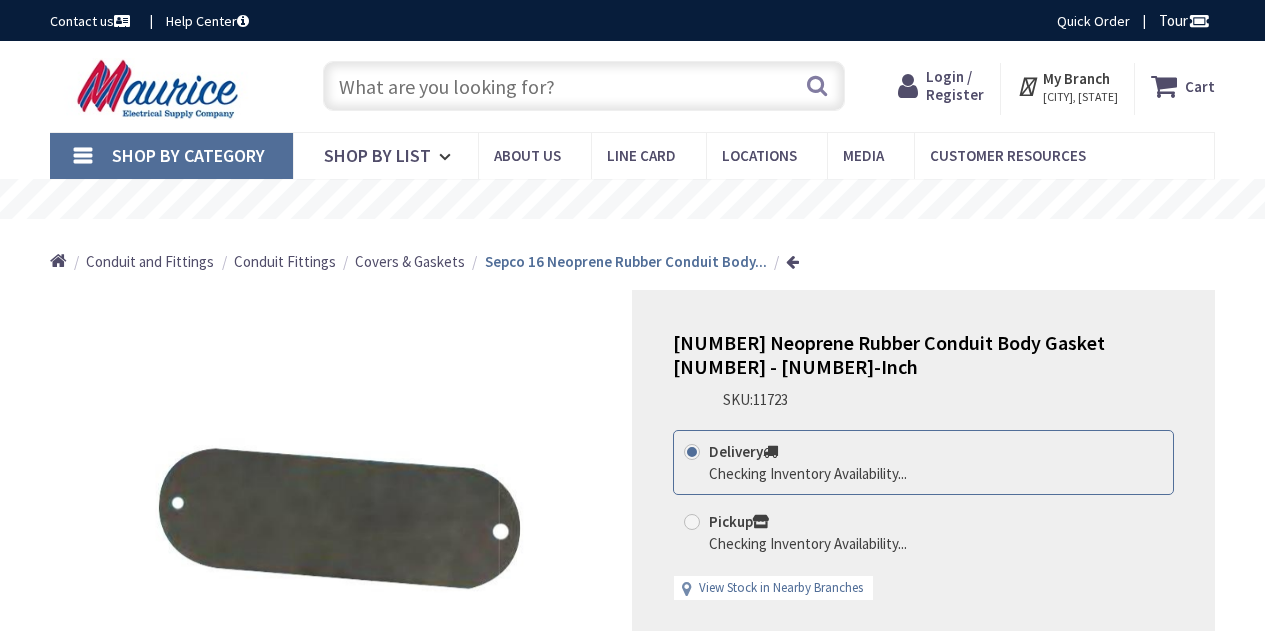 scroll, scrollTop: 0, scrollLeft: 0, axis: both 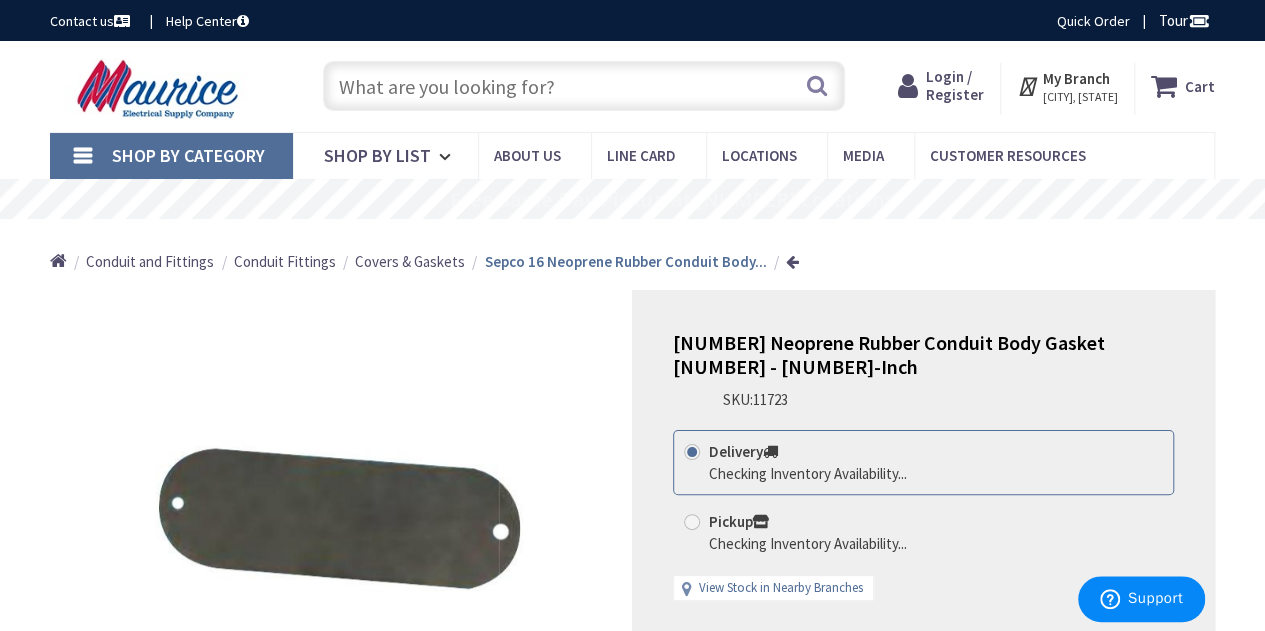 click at bounding box center (584, 86) 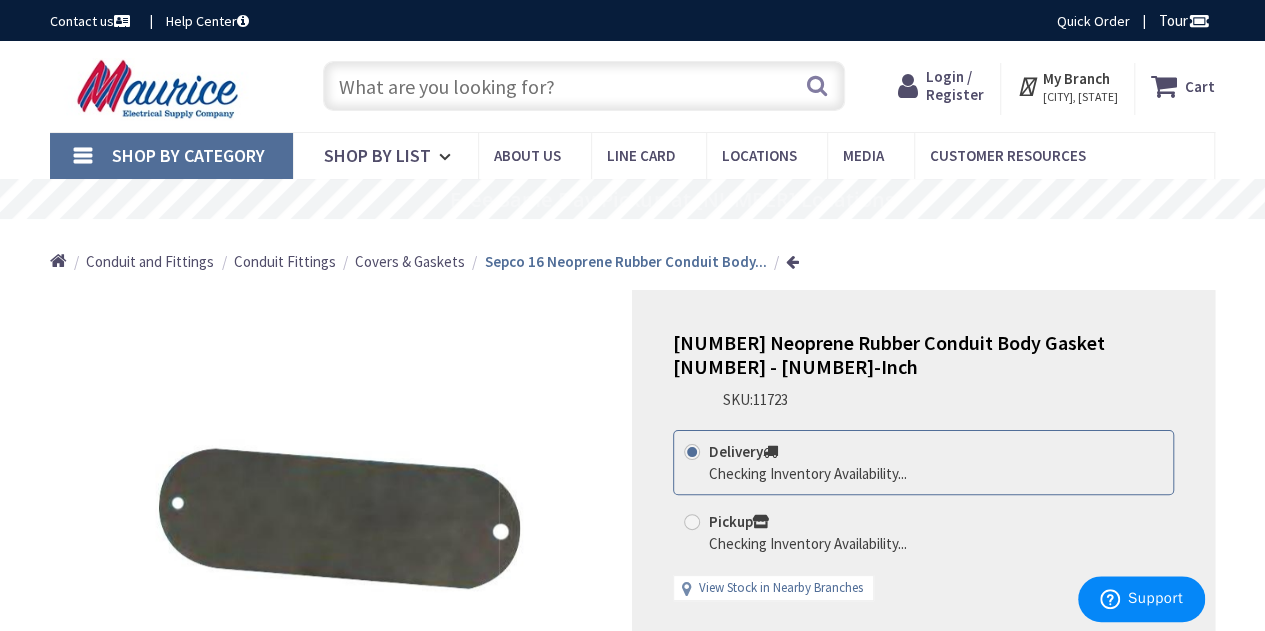 paste on "SEPCO 16 3-1/2"-4" NEOPRENE LB TYPE GASKET" 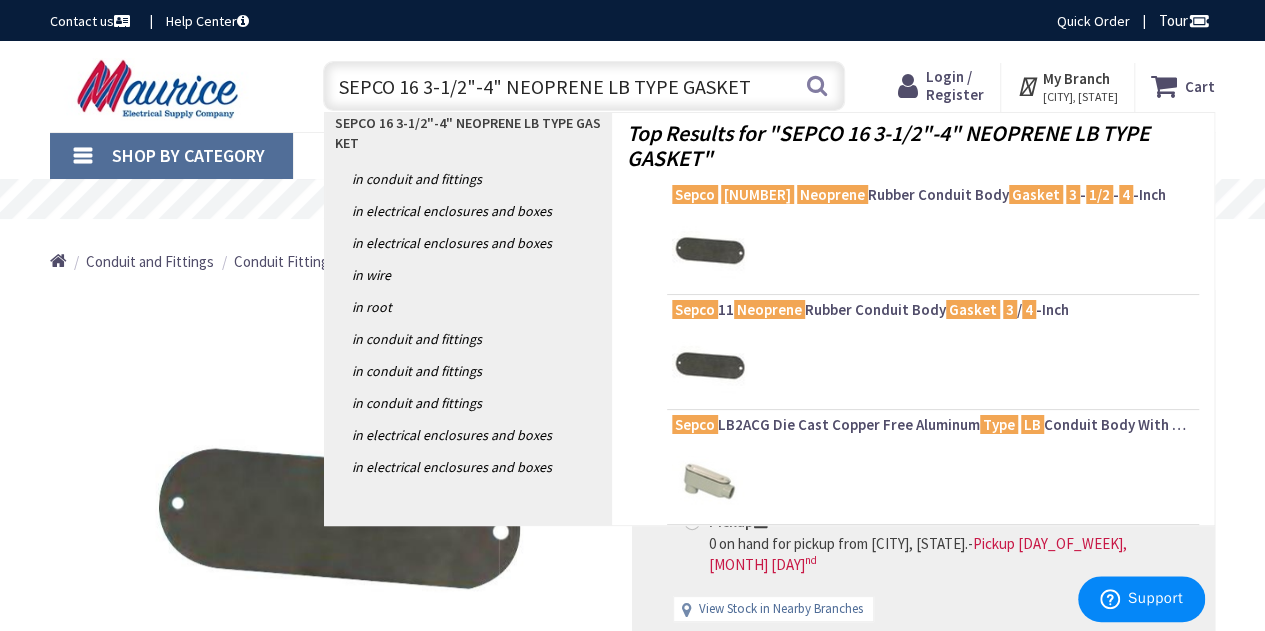 click on "SEPCO 16 3-1/2"-4" NEOPRENE LB TYPE GASKET" at bounding box center (584, 86) 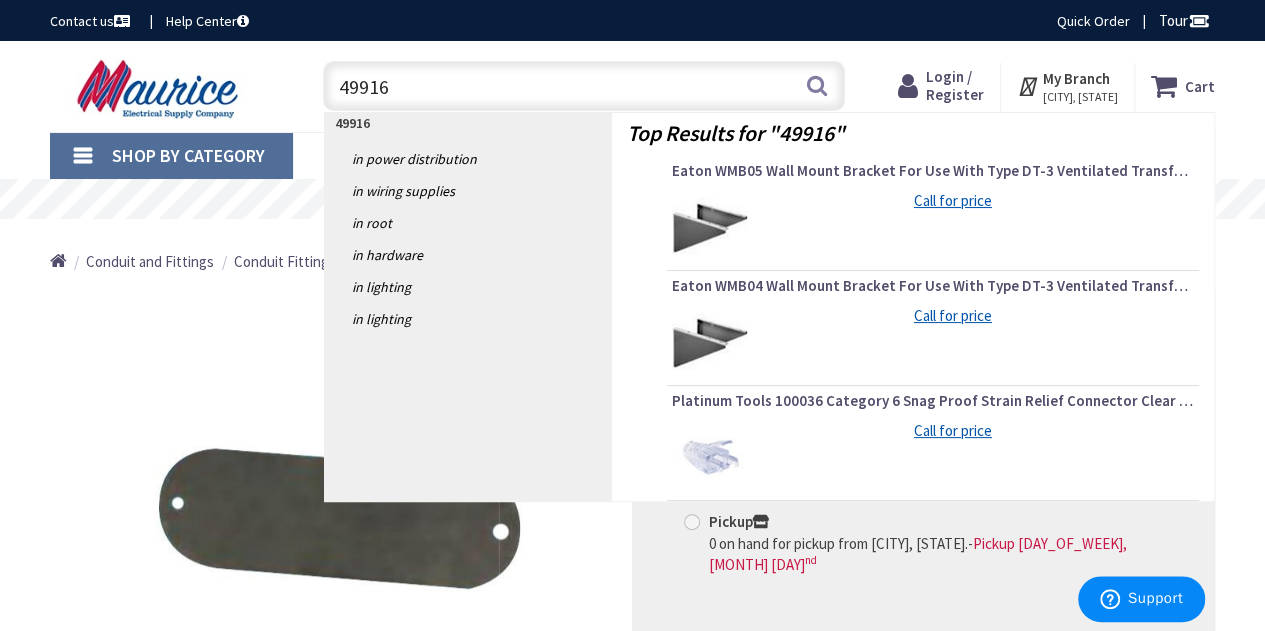 click on "49916" at bounding box center [584, 86] 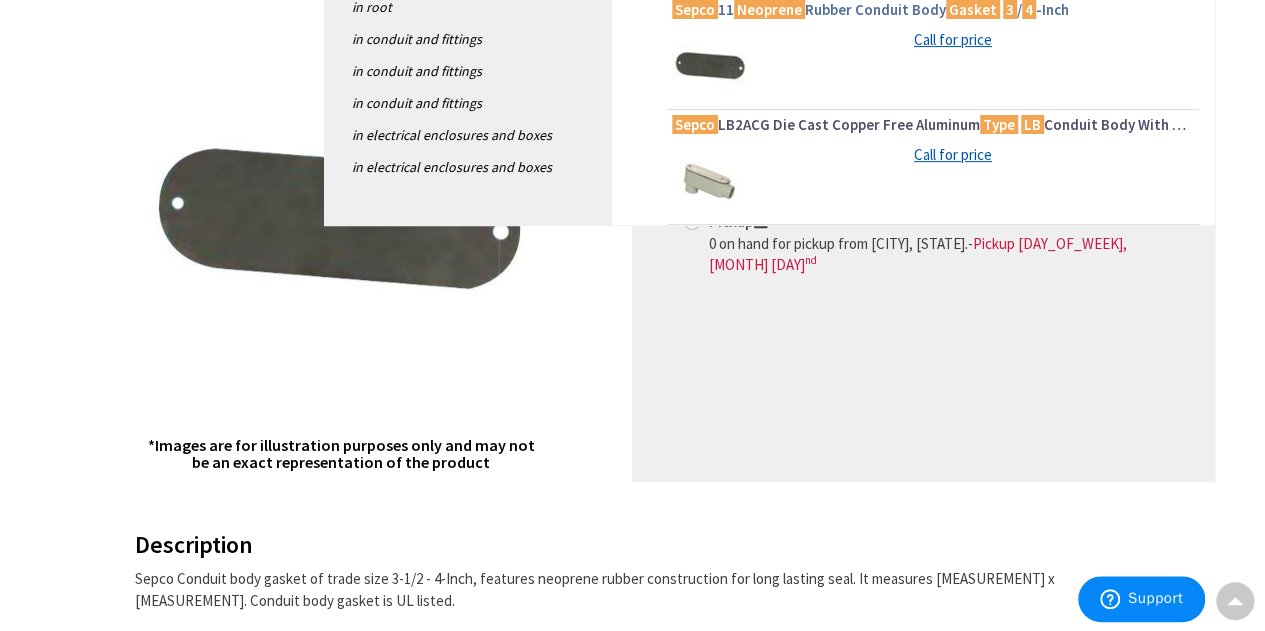 scroll, scrollTop: 0, scrollLeft: 0, axis: both 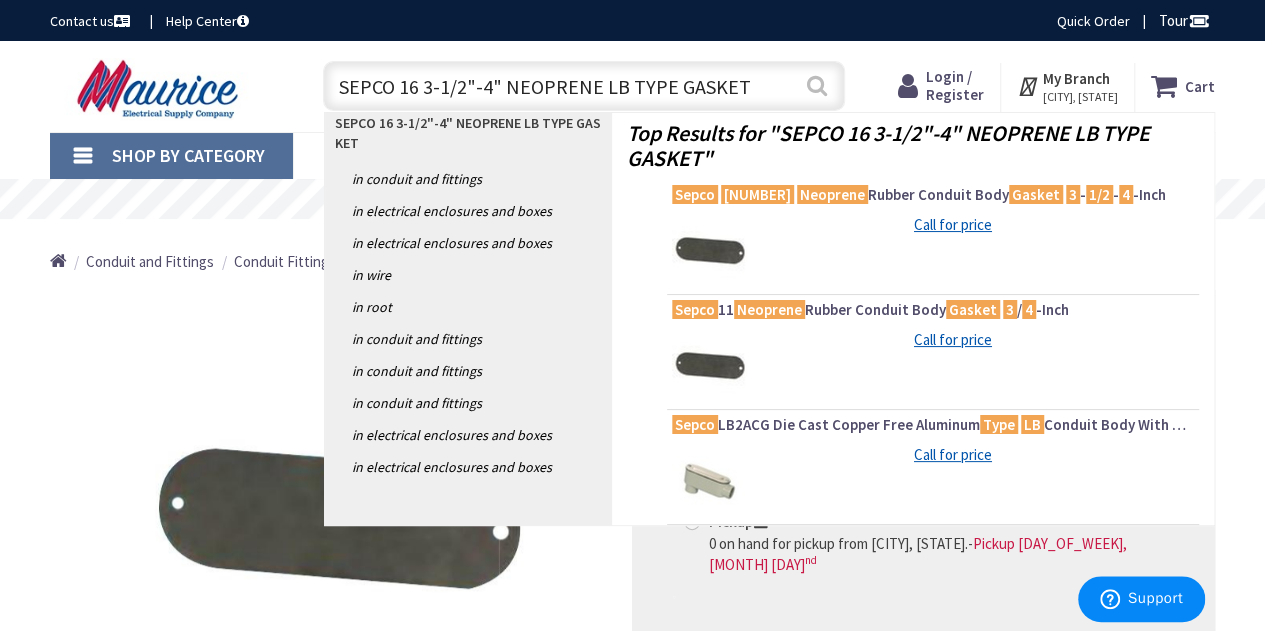type on "SEPCO 16 3-1/2"-4" NEOPRENE LB TYPE GASKET" 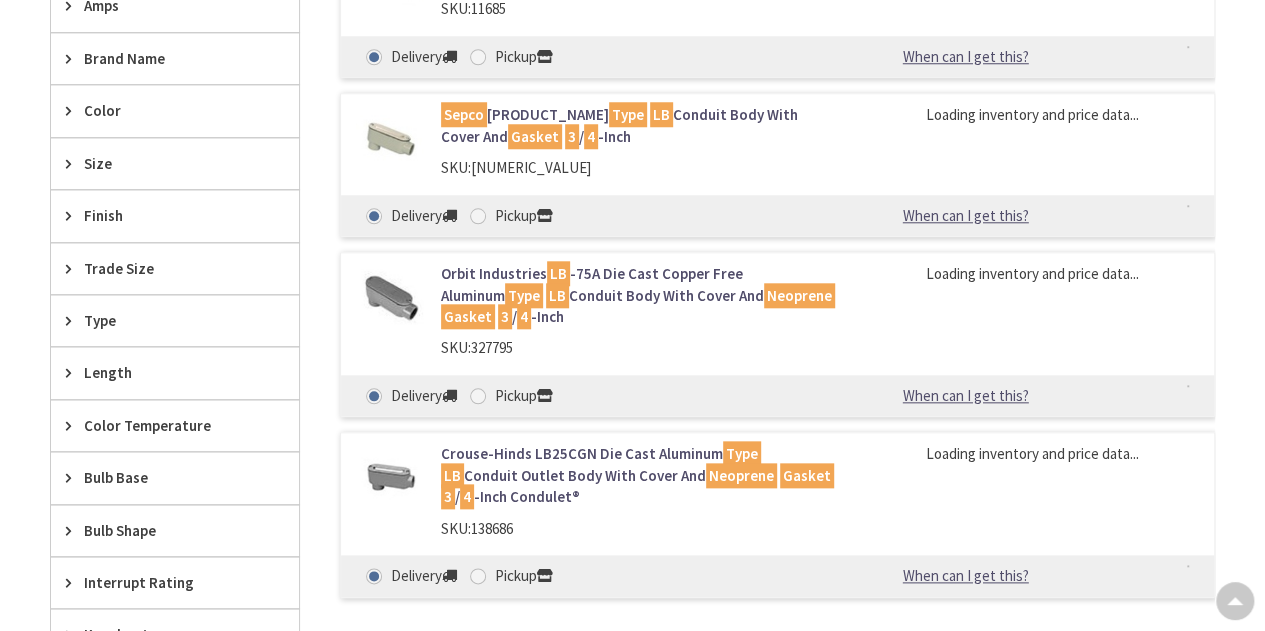 scroll, scrollTop: 800, scrollLeft: 0, axis: vertical 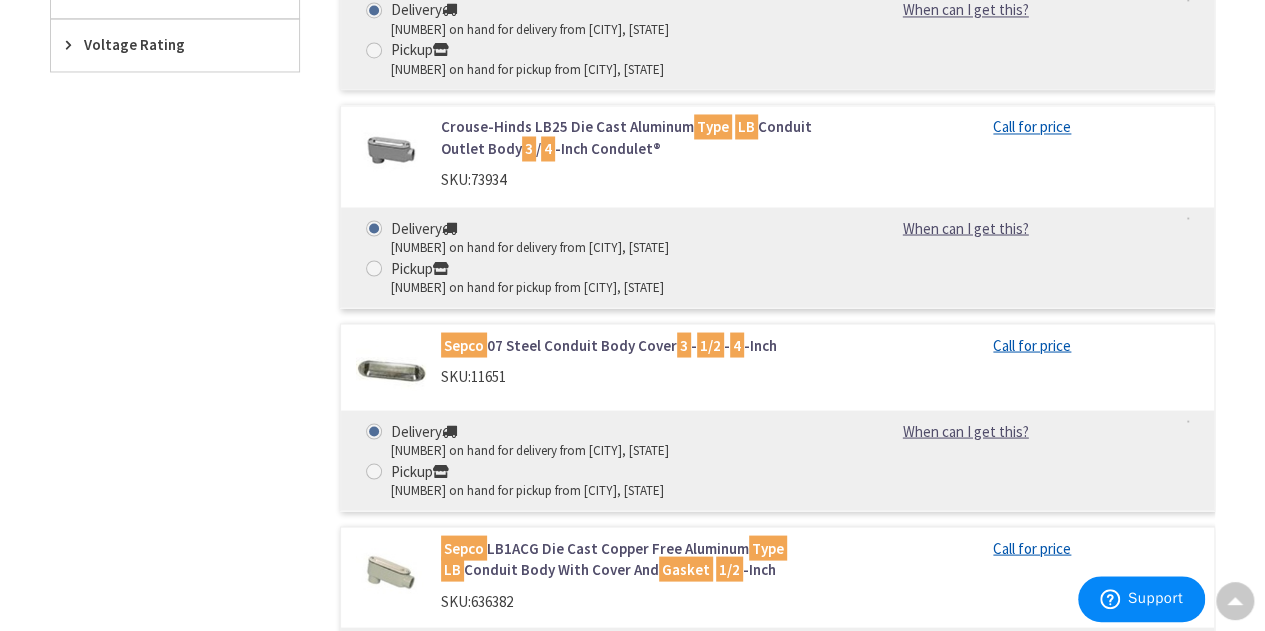 click on "Sepco  07 Steel Conduit Body Cover  3 - 1/2  -  4 -Inch" at bounding box center (638, 344) 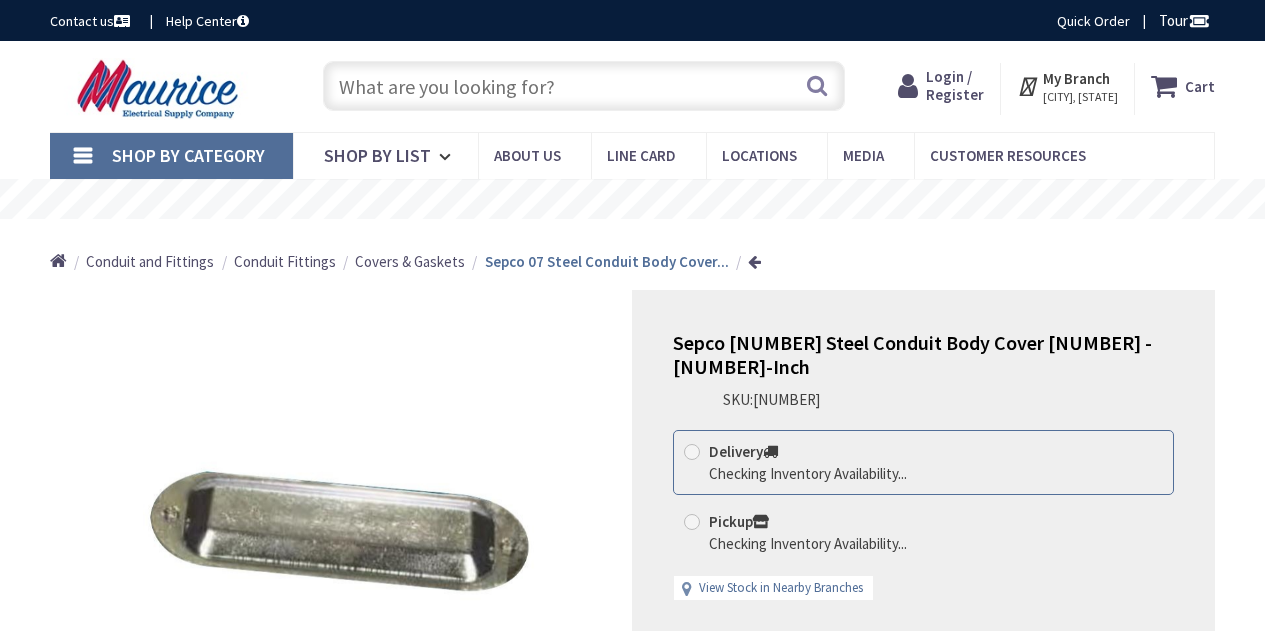 scroll, scrollTop: 0, scrollLeft: 0, axis: both 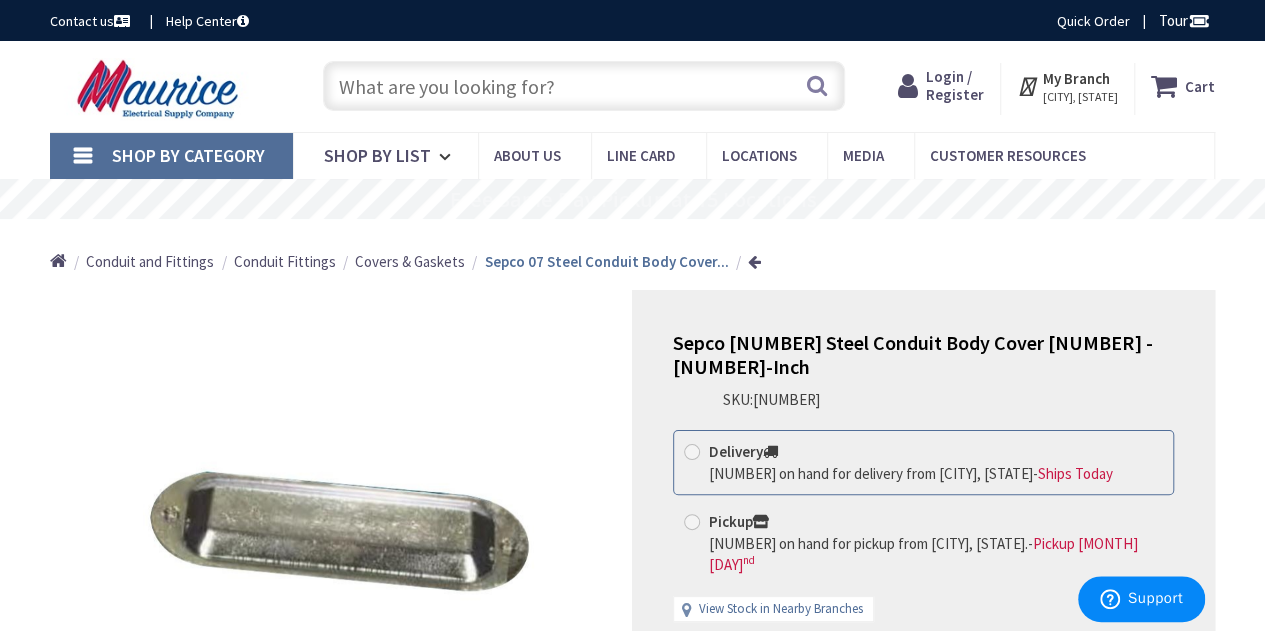 click on "11651" at bounding box center (786, 399) 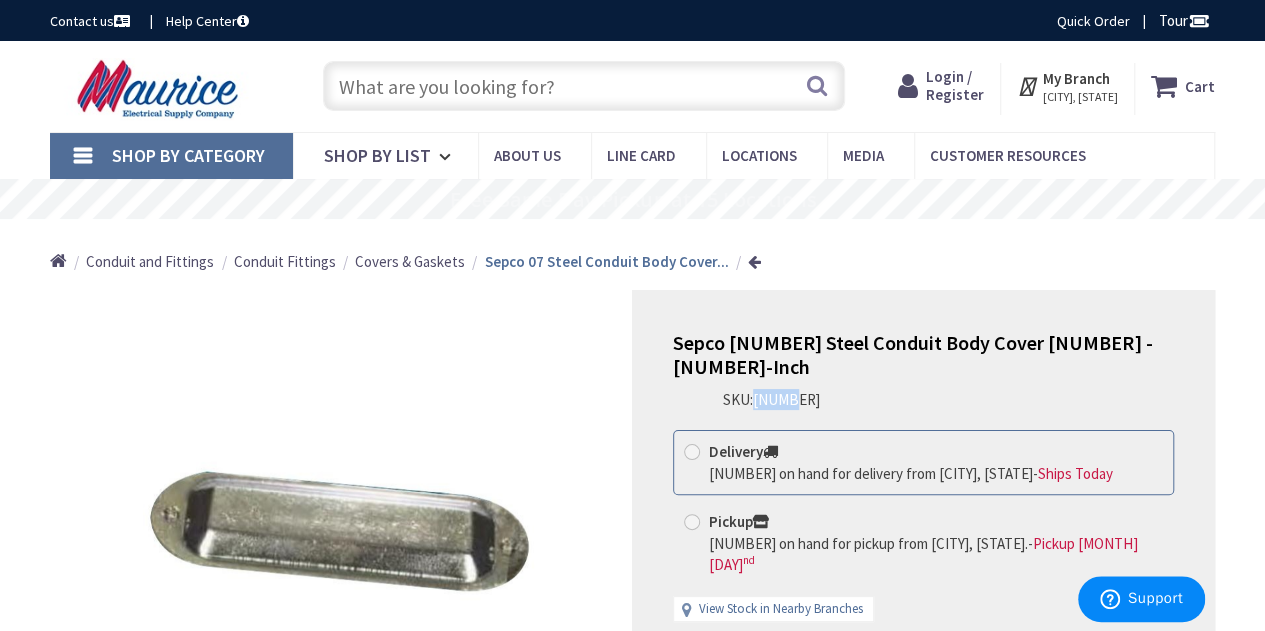 click on "11651" at bounding box center (786, 399) 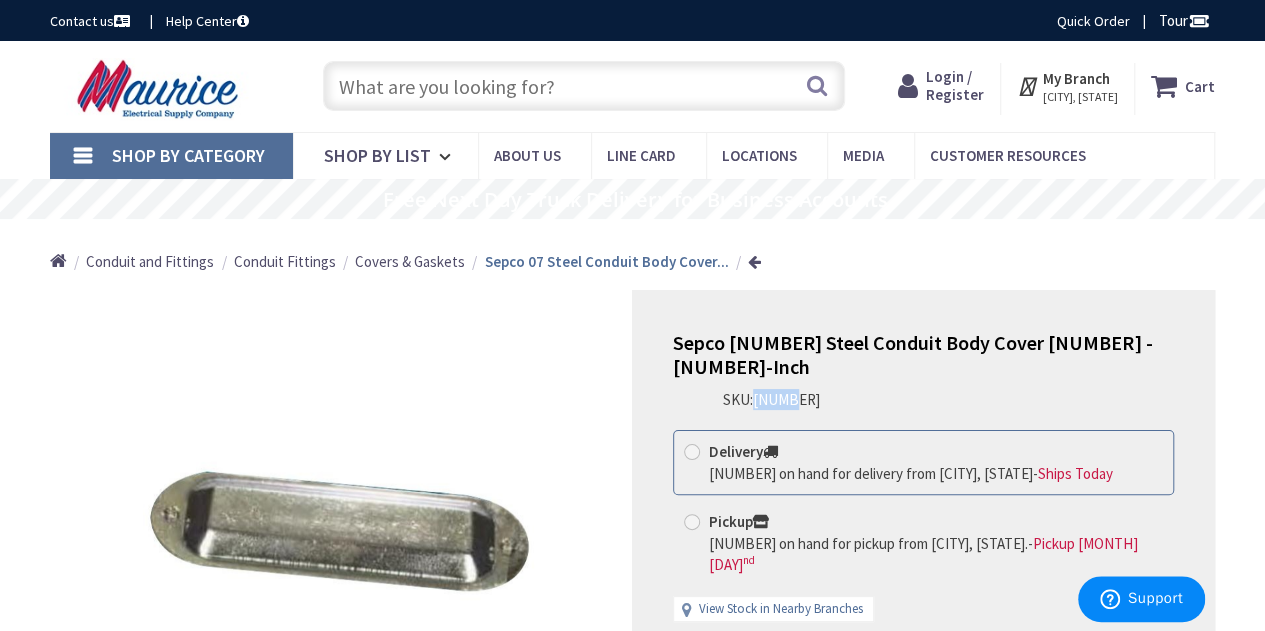 copy on "11651" 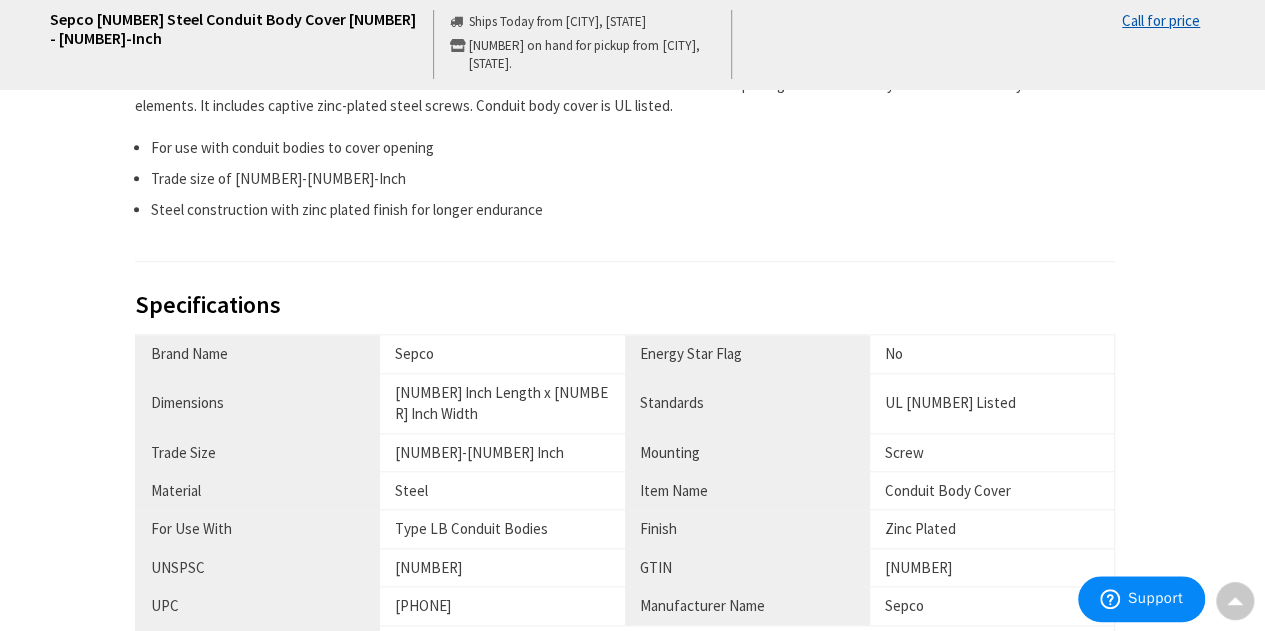 scroll, scrollTop: 1000, scrollLeft: 0, axis: vertical 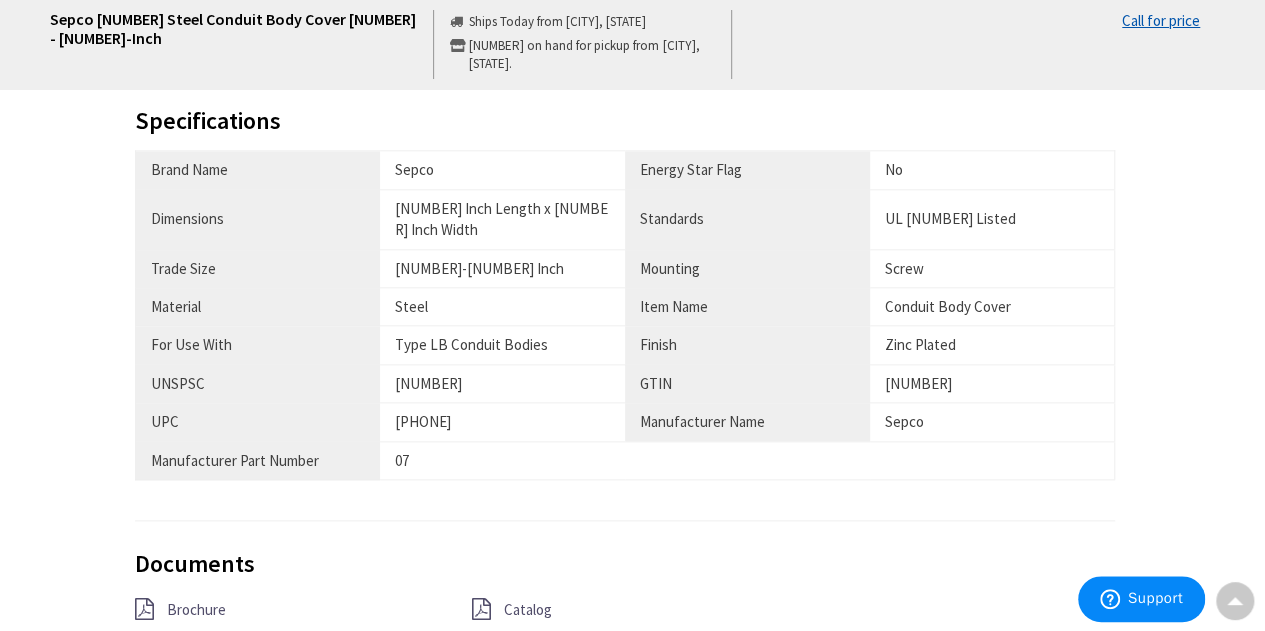 click on "78599449077" at bounding box center (502, 169) 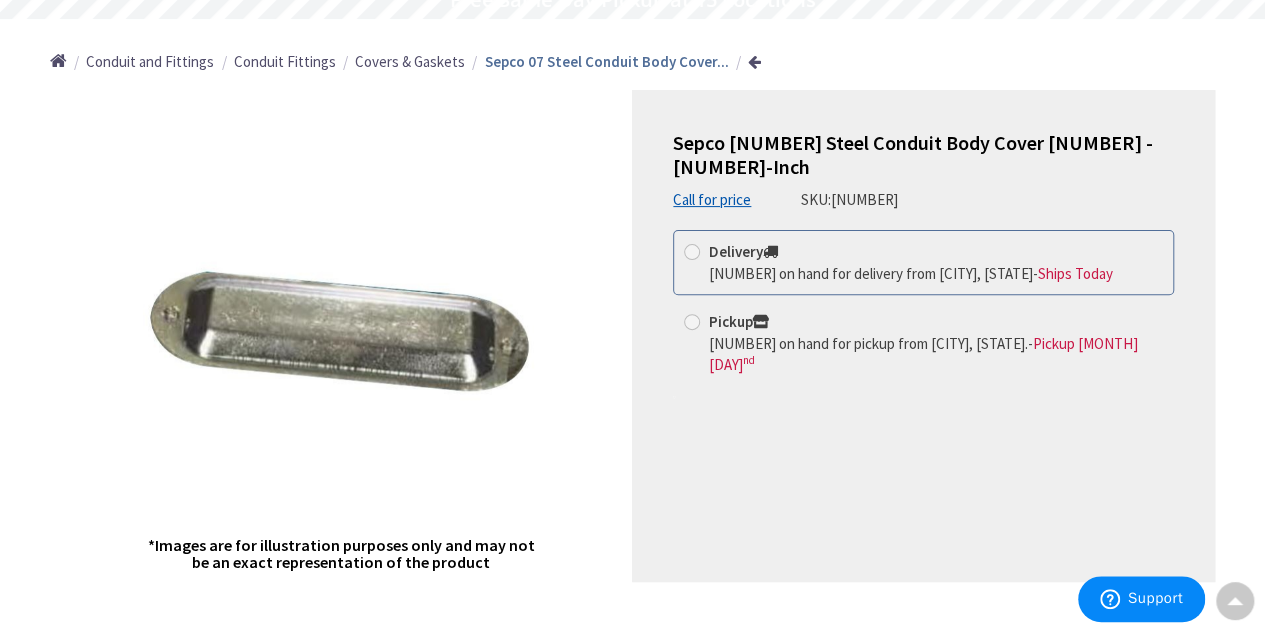 scroll, scrollTop: 0, scrollLeft: 0, axis: both 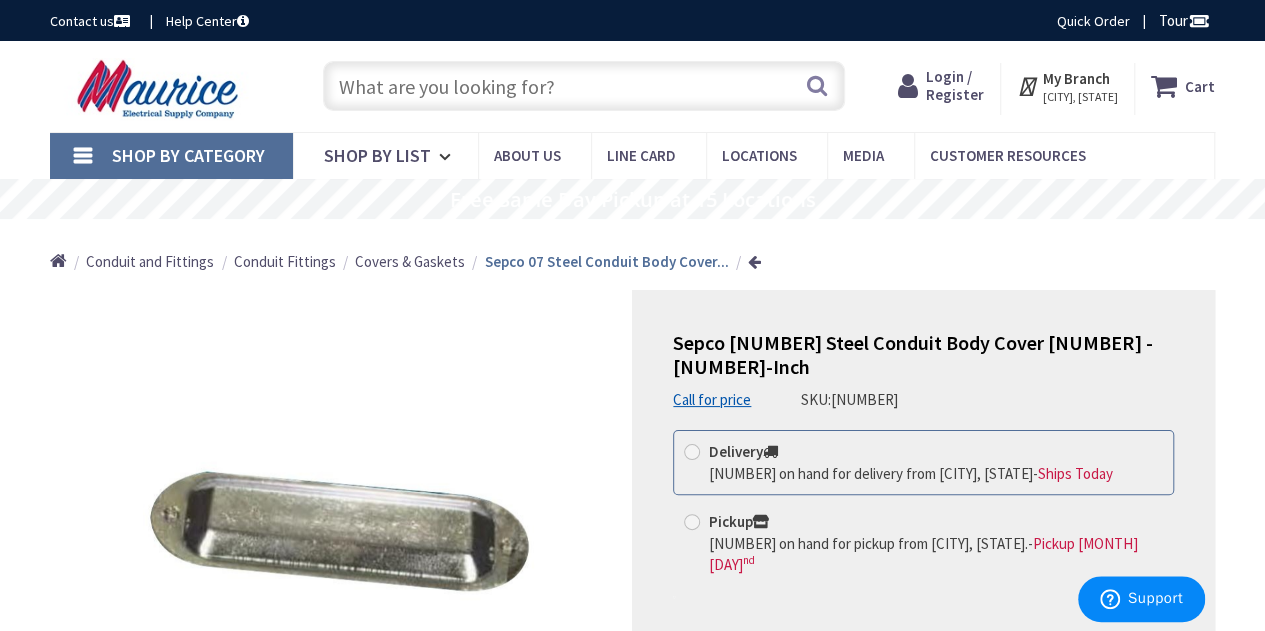 click on "Sepco 07 Steel Conduit Body Cover 3-1/2 - 4-Inch" at bounding box center [912, 354] 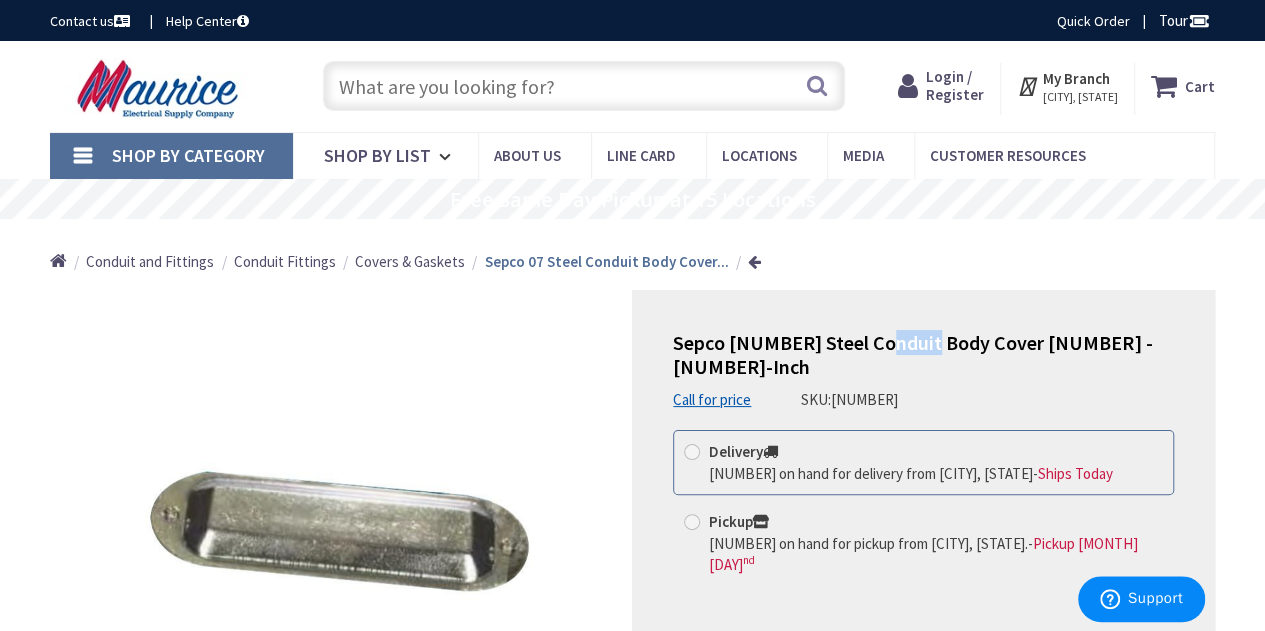 click on "Sepco 07 Steel Conduit Body Cover 3-1/2 - 4-Inch" at bounding box center (912, 354) 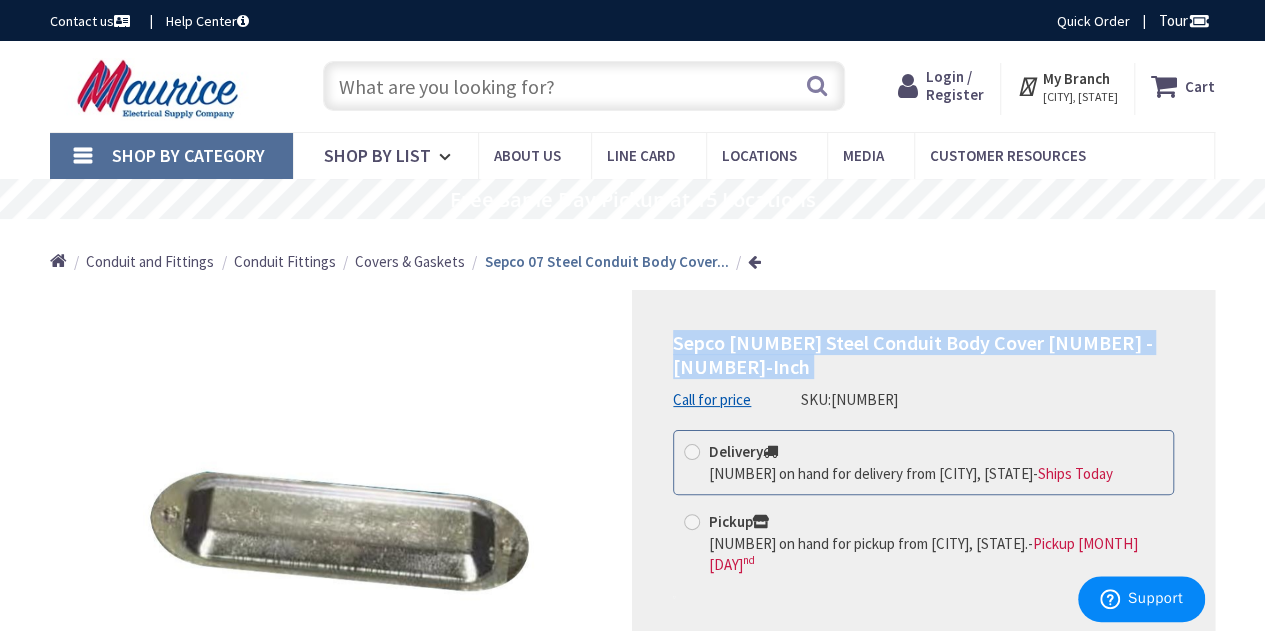 click on "Sepco 07 Steel Conduit Body Cover 3-1/2 - 4-Inch" at bounding box center [912, 354] 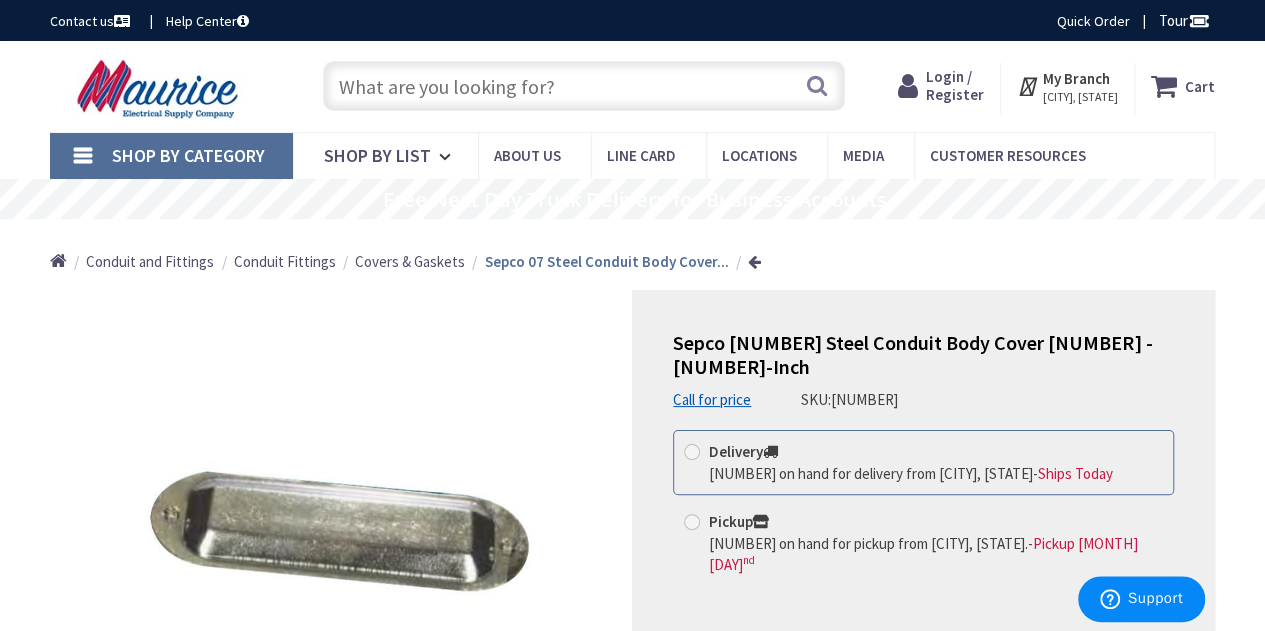click at bounding box center (584, 86) 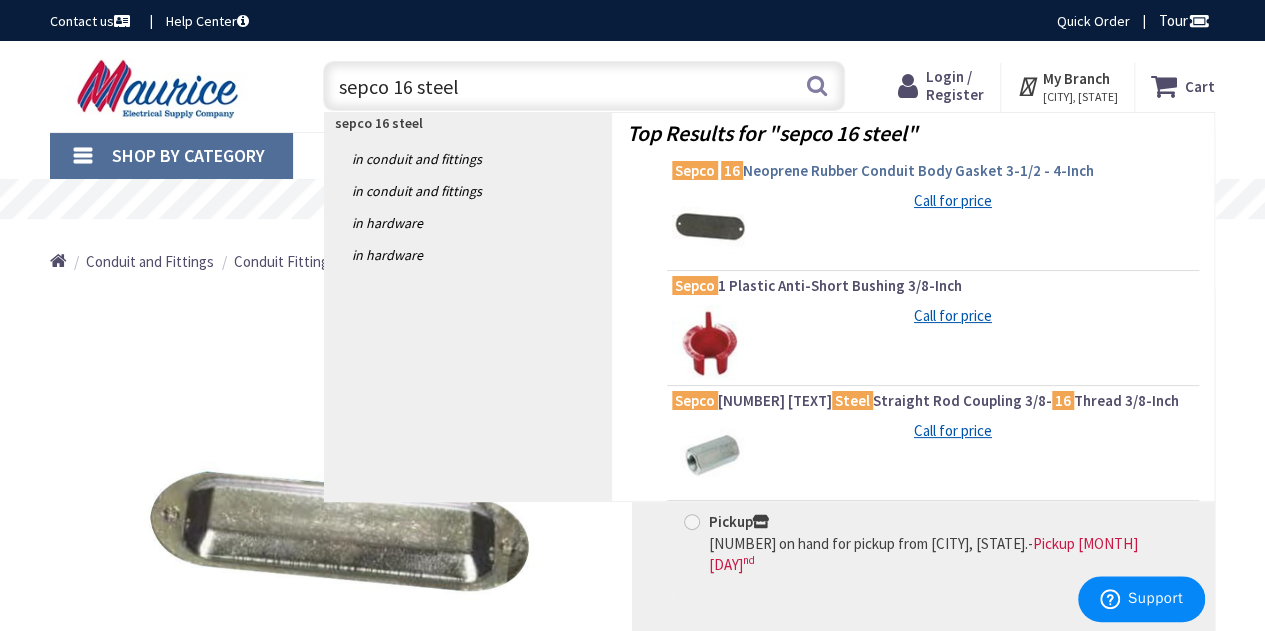type on "sepco 16 steel" 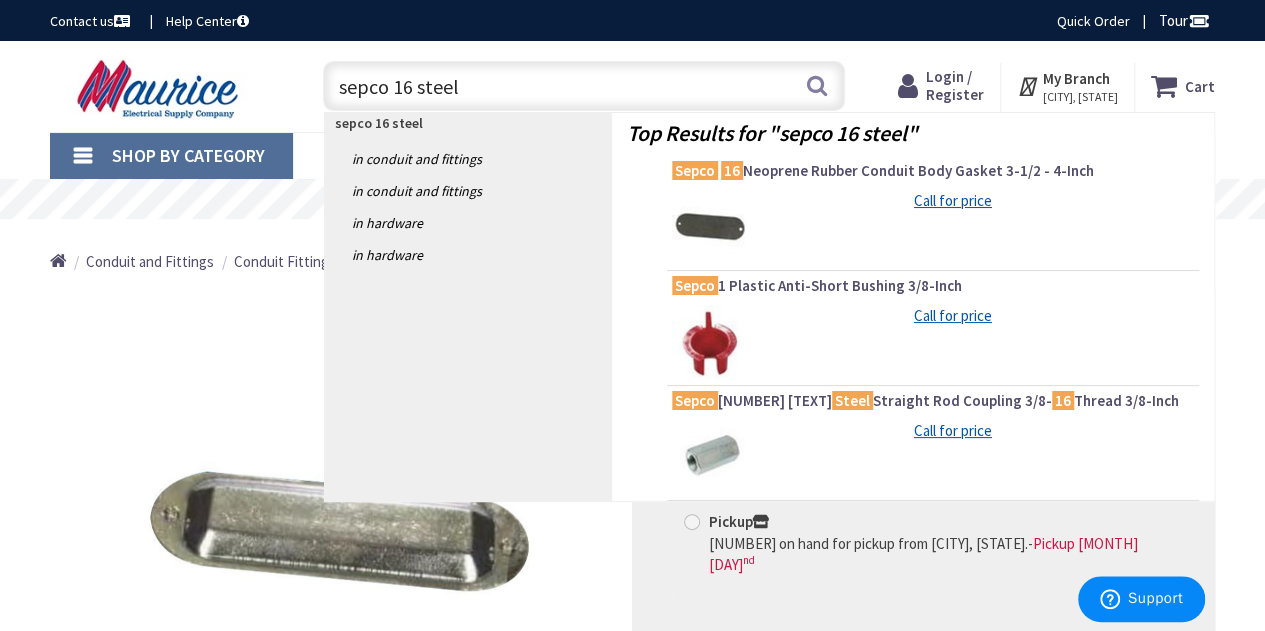click on "Sepco   16  Neoprene Rubber Conduit Body Gasket 3-1/2 - 4-Inch" at bounding box center [933, 171] 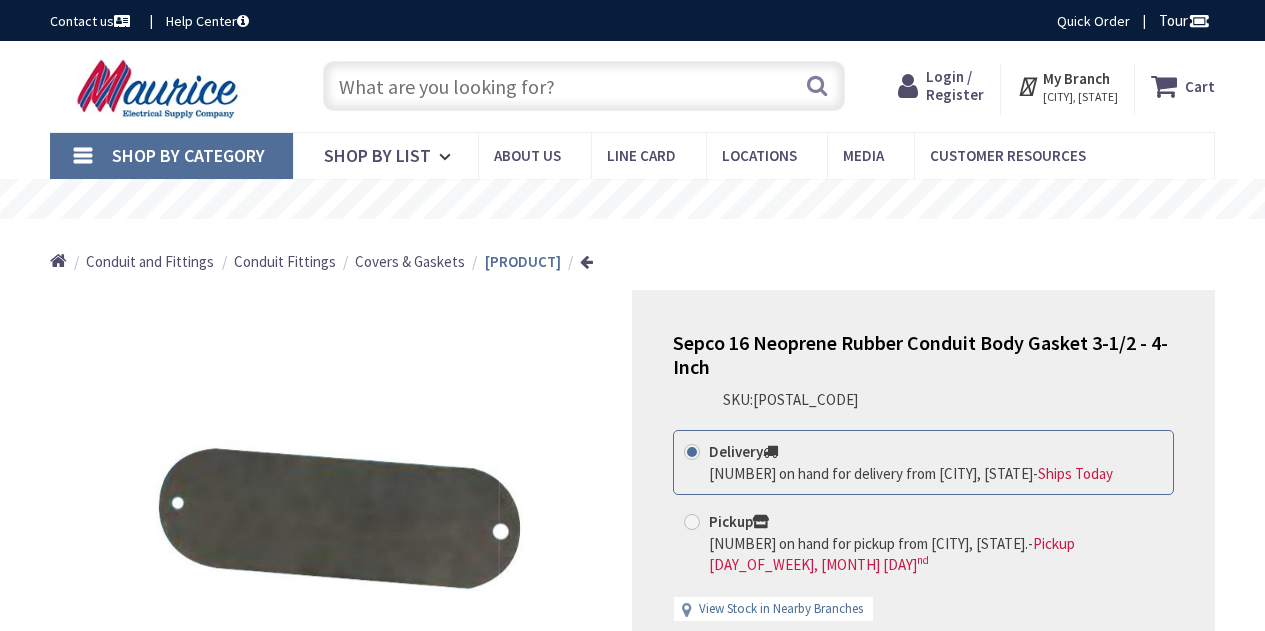 scroll, scrollTop: 0, scrollLeft: 0, axis: both 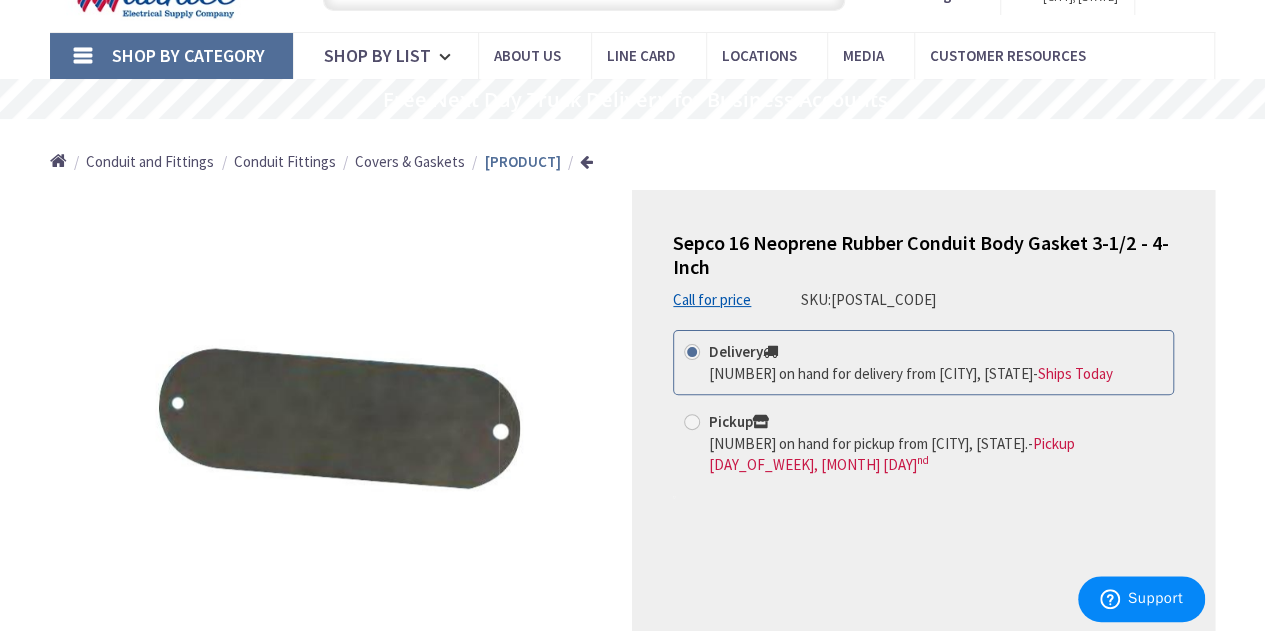 click on "11723" at bounding box center (883, 299) 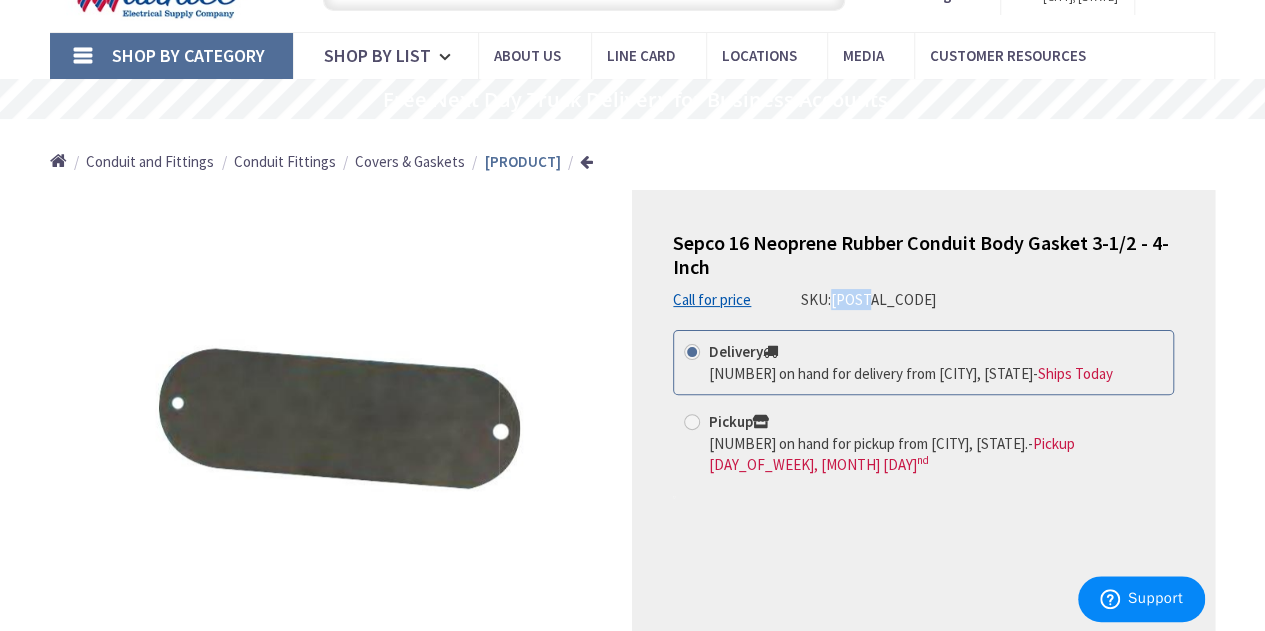 click on "11723" at bounding box center [883, 299] 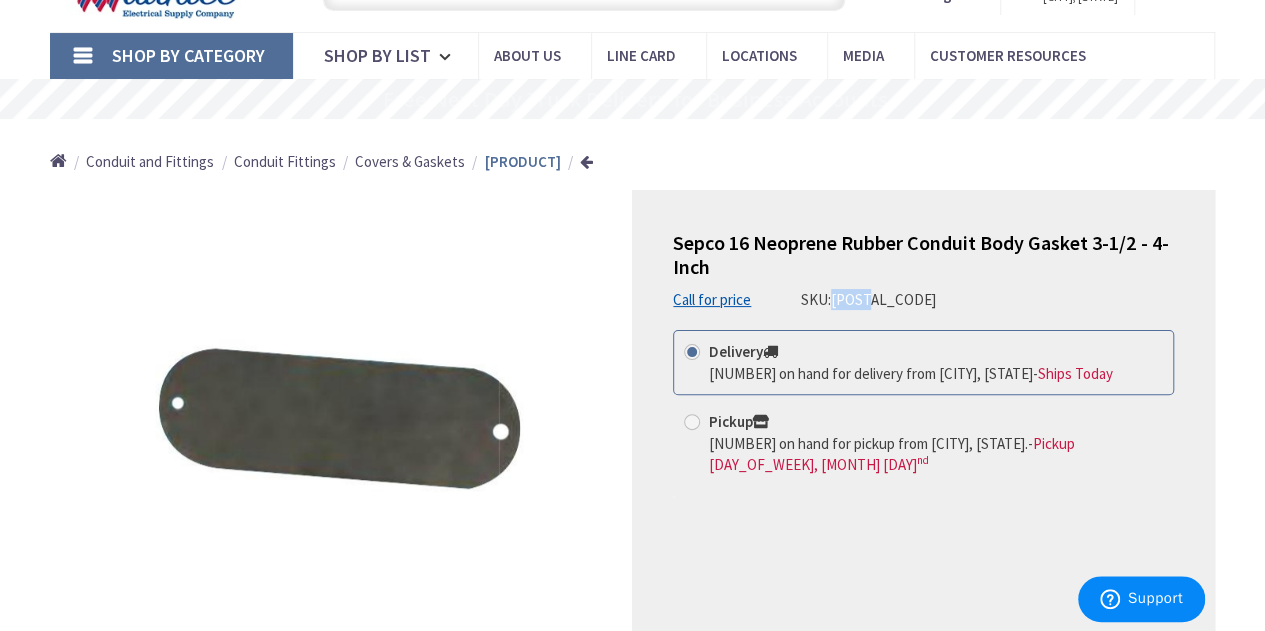 copy on "11723" 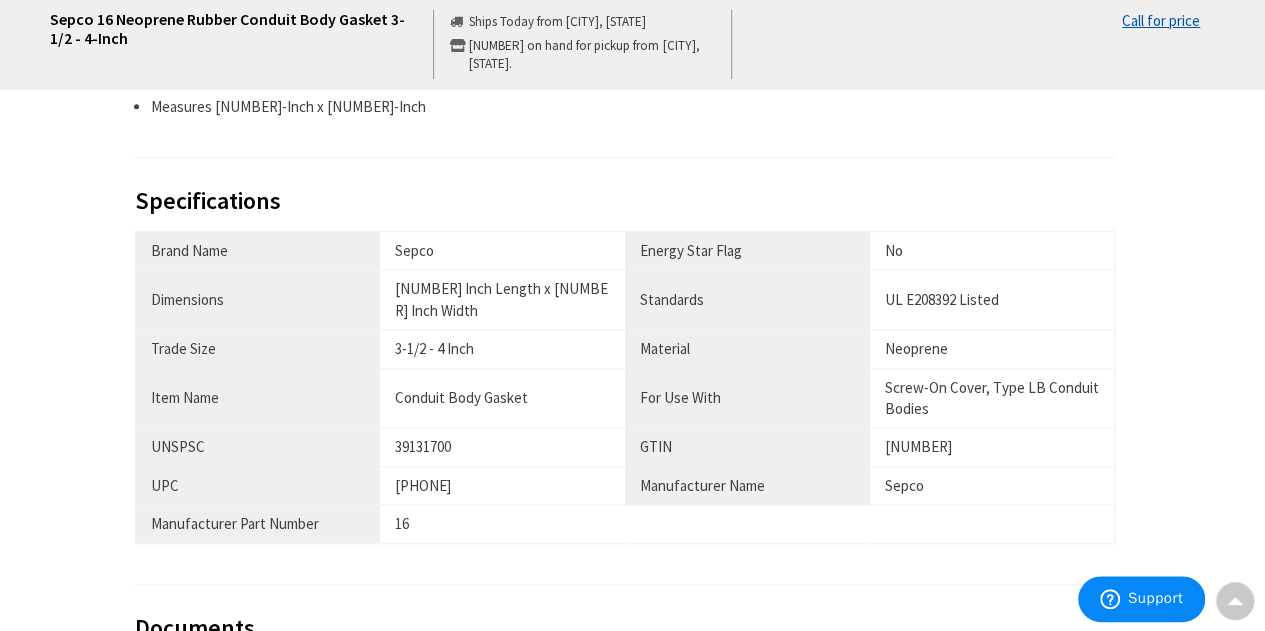 scroll, scrollTop: 900, scrollLeft: 0, axis: vertical 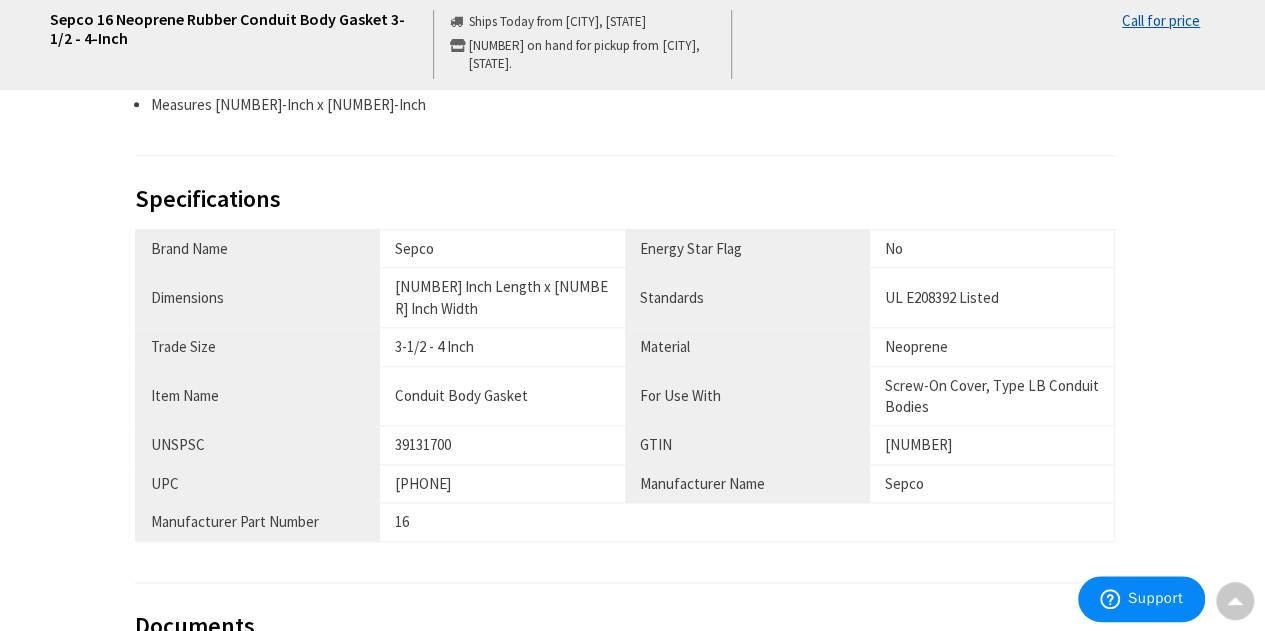 click on "78599449916" at bounding box center [502, 248] 